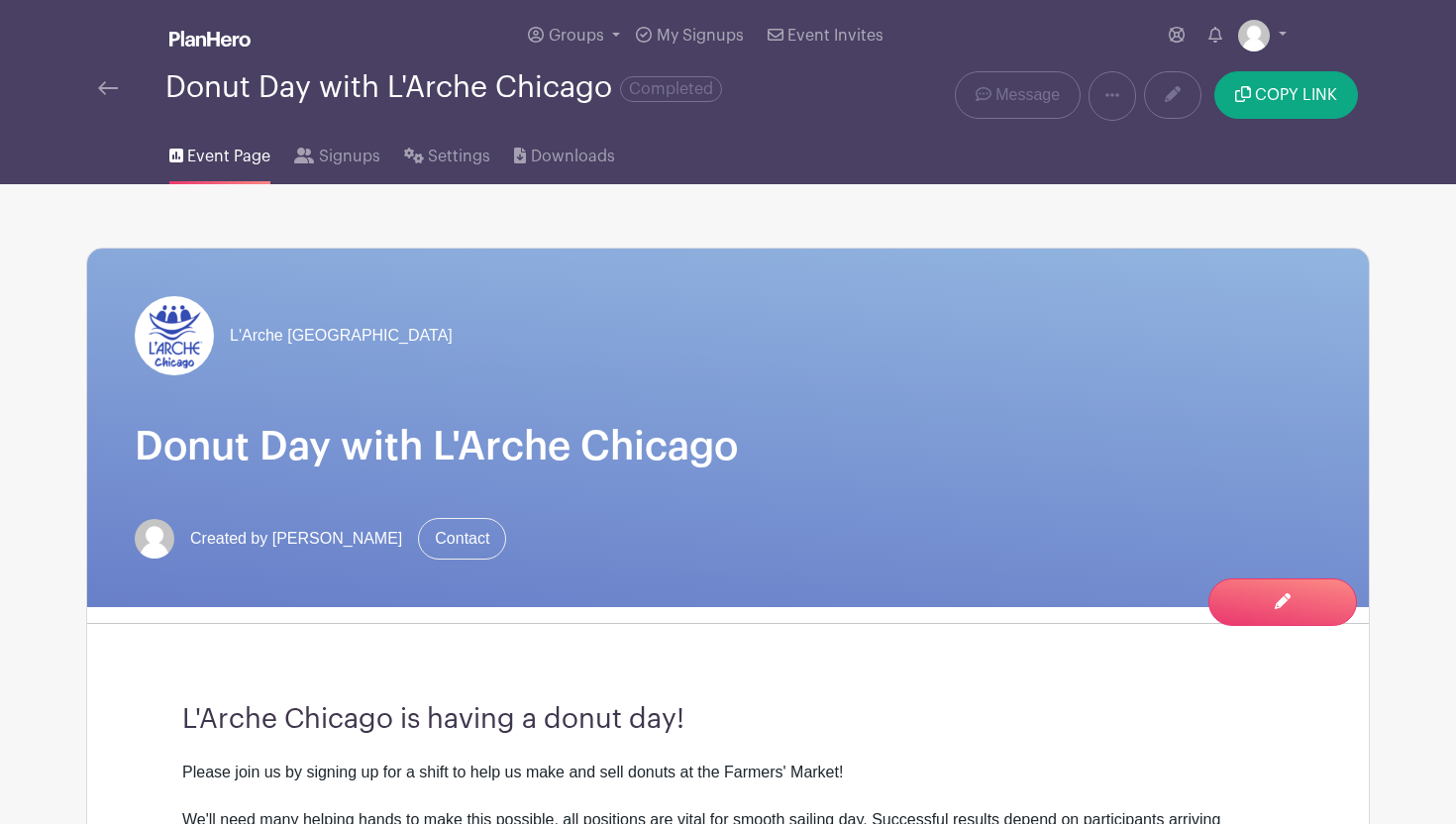 scroll, scrollTop: 0, scrollLeft: 0, axis: both 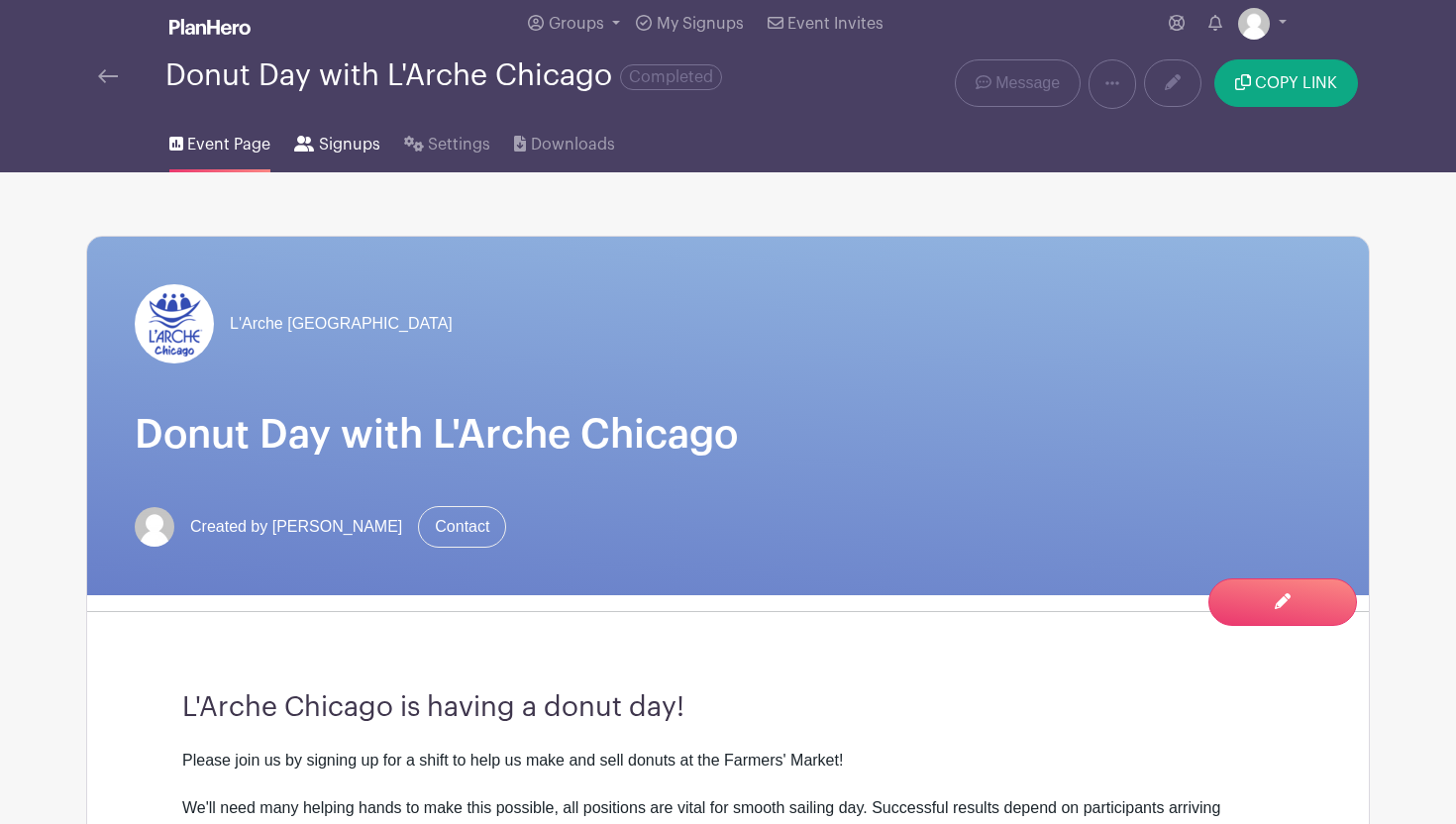 click on "Signups" at bounding box center [350, 145] 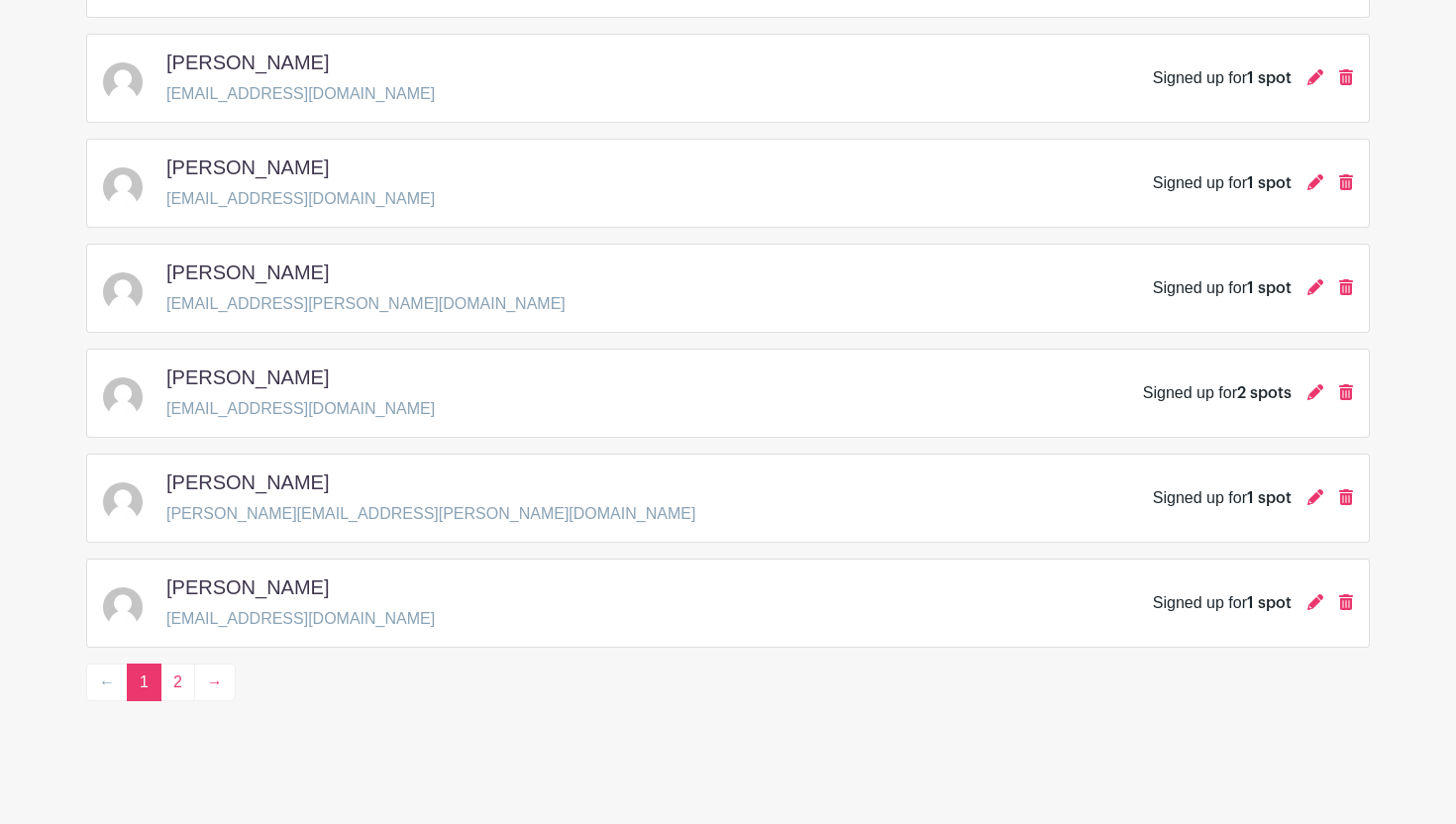 scroll, scrollTop: 2831, scrollLeft: 0, axis: vertical 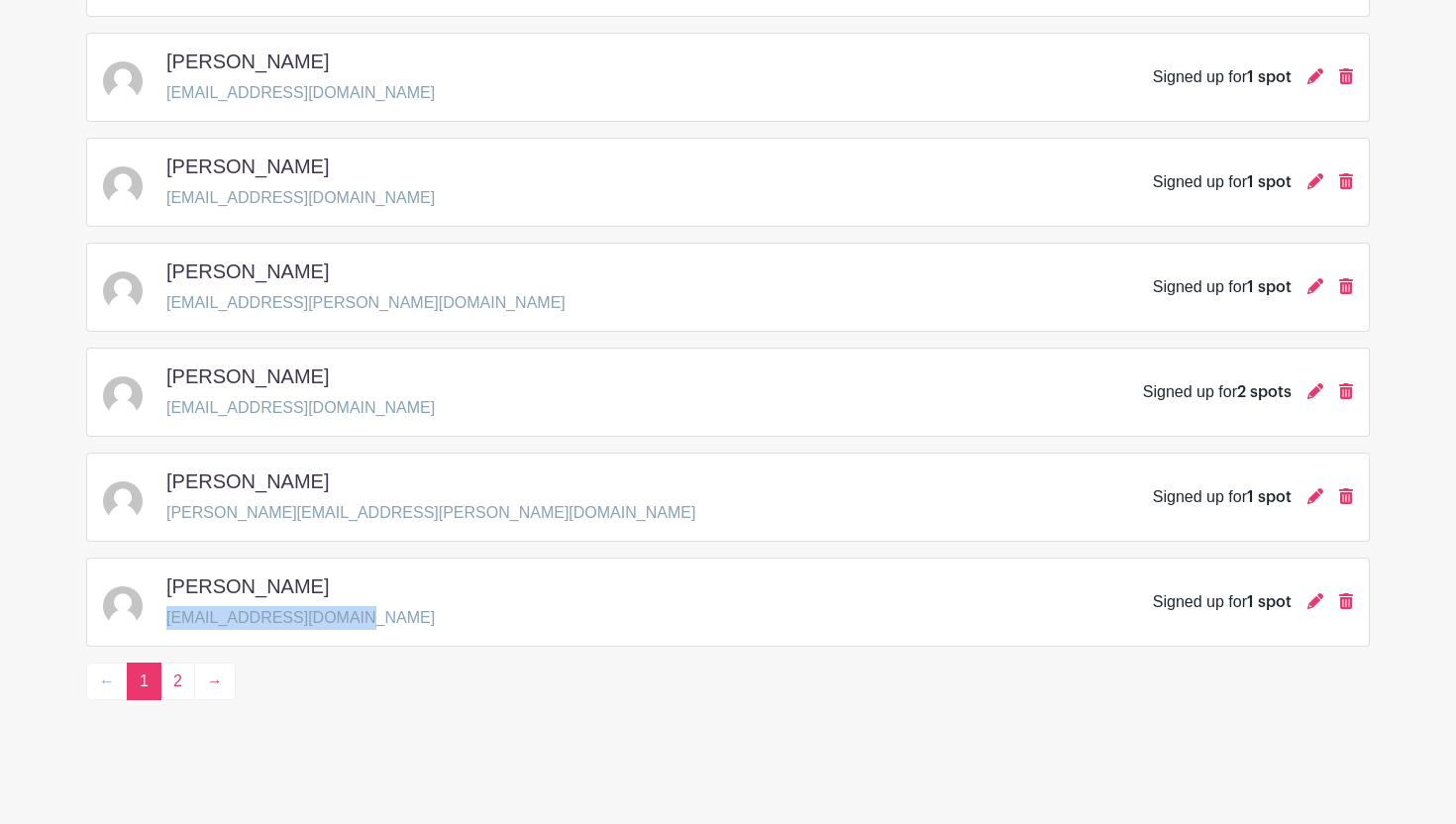 drag, startPoint x: 357, startPoint y: 618, endPoint x: 167, endPoint y: 626, distance: 190.16835 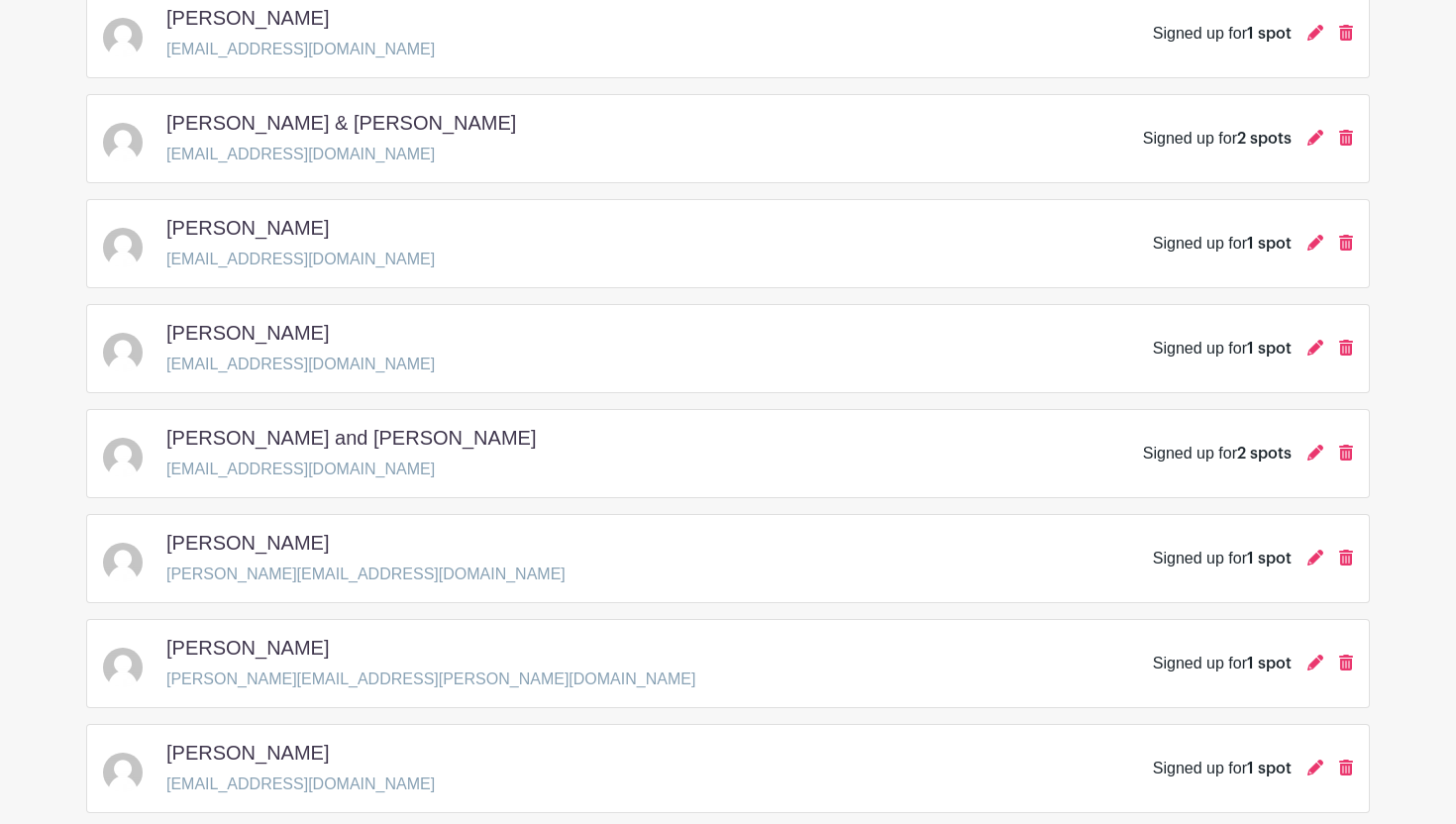 scroll, scrollTop: 900, scrollLeft: 0, axis: vertical 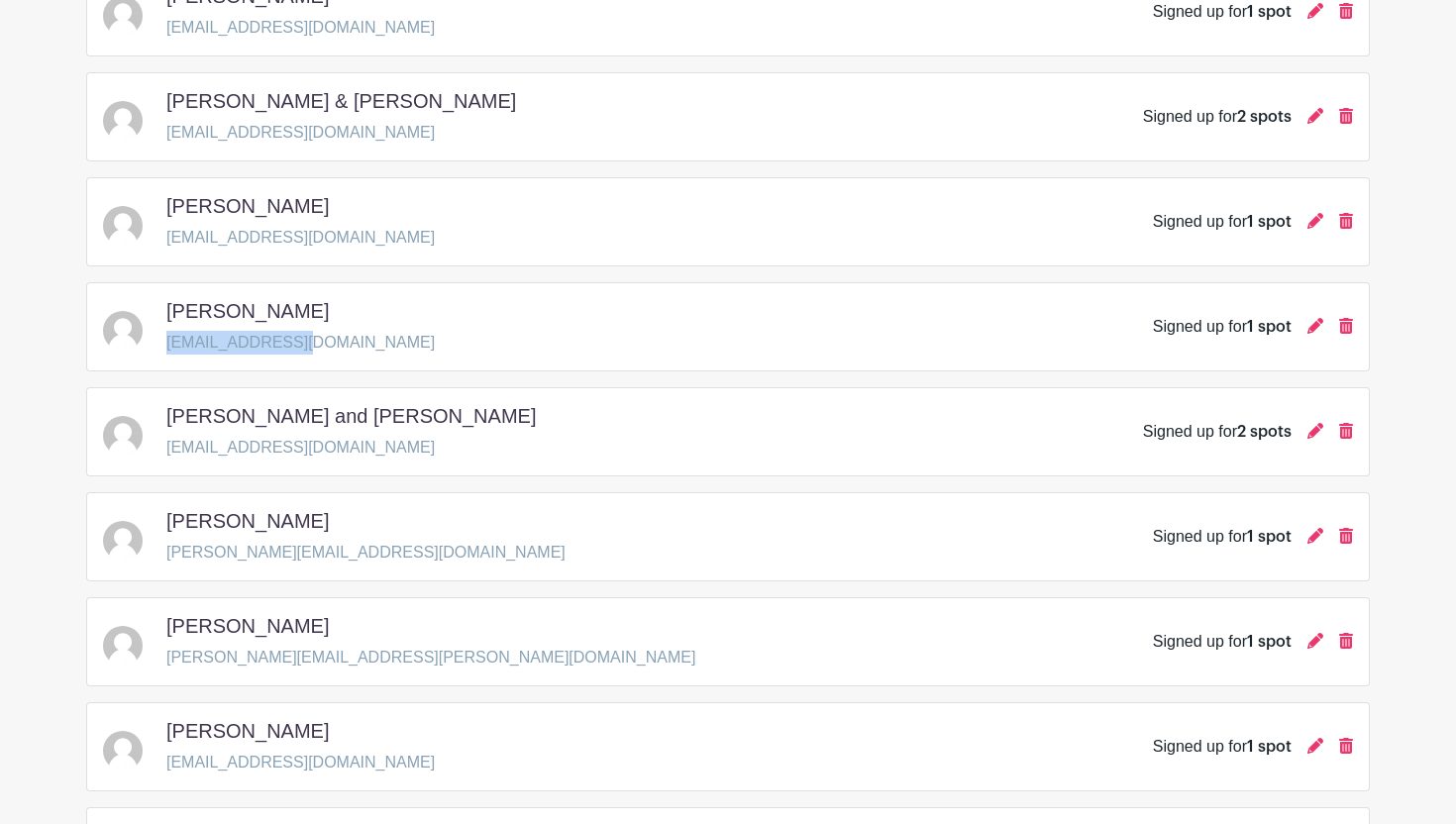drag, startPoint x: 225, startPoint y: 339, endPoint x: 169, endPoint y: 350, distance: 57.070132 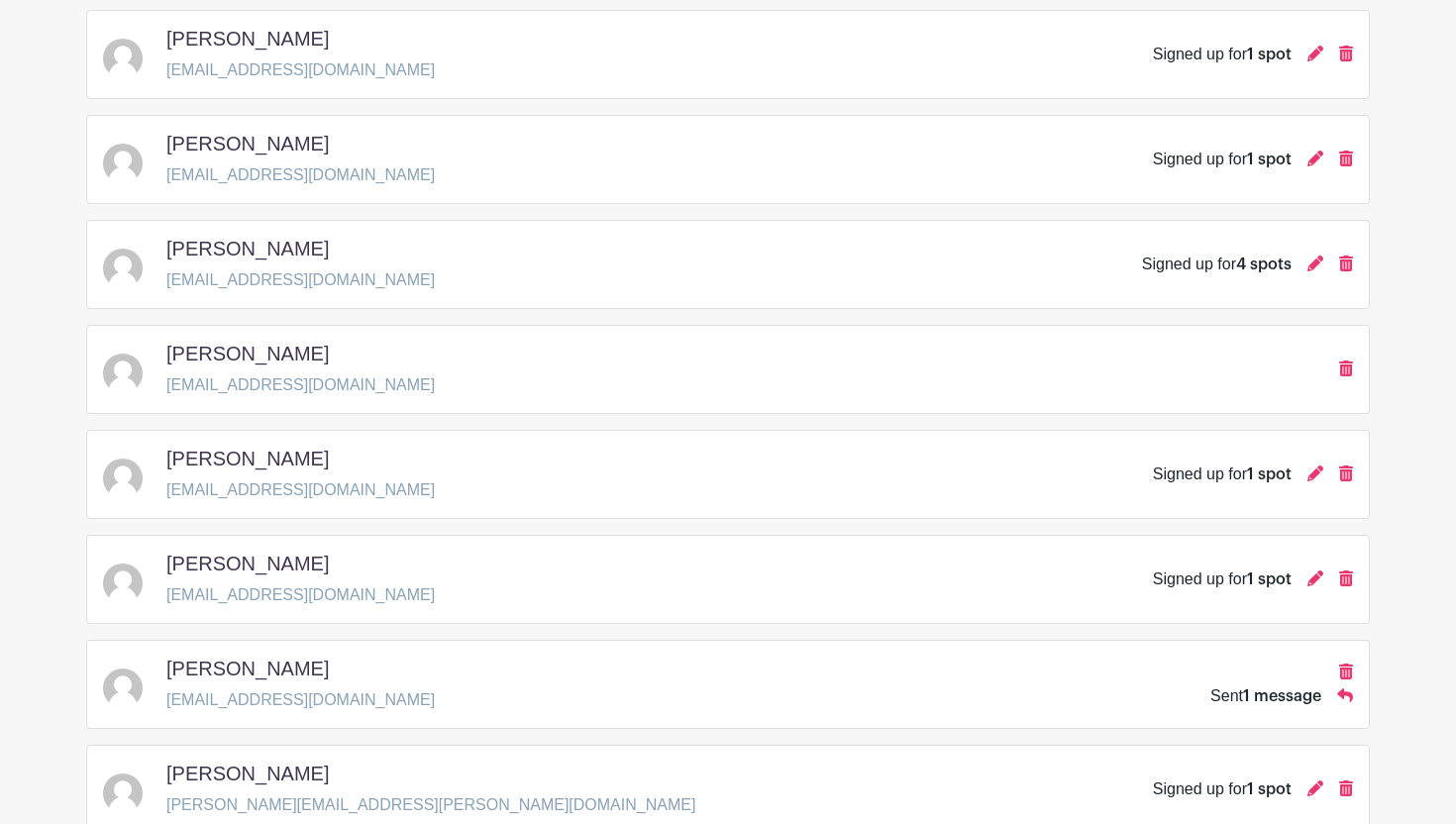scroll, scrollTop: 1655, scrollLeft: 0, axis: vertical 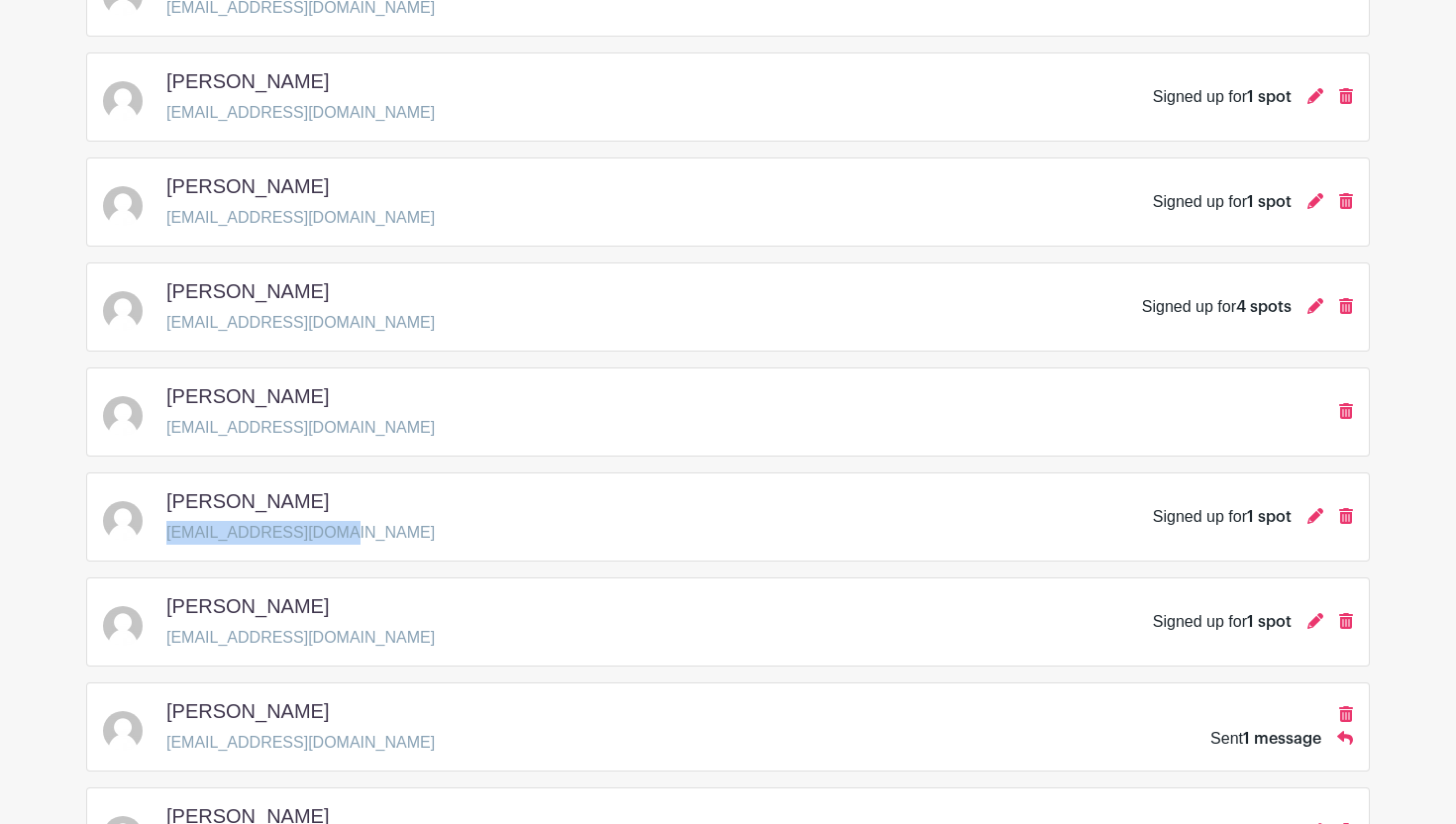 drag, startPoint x: 249, startPoint y: 528, endPoint x: 448, endPoint y: 532, distance: 199.0402 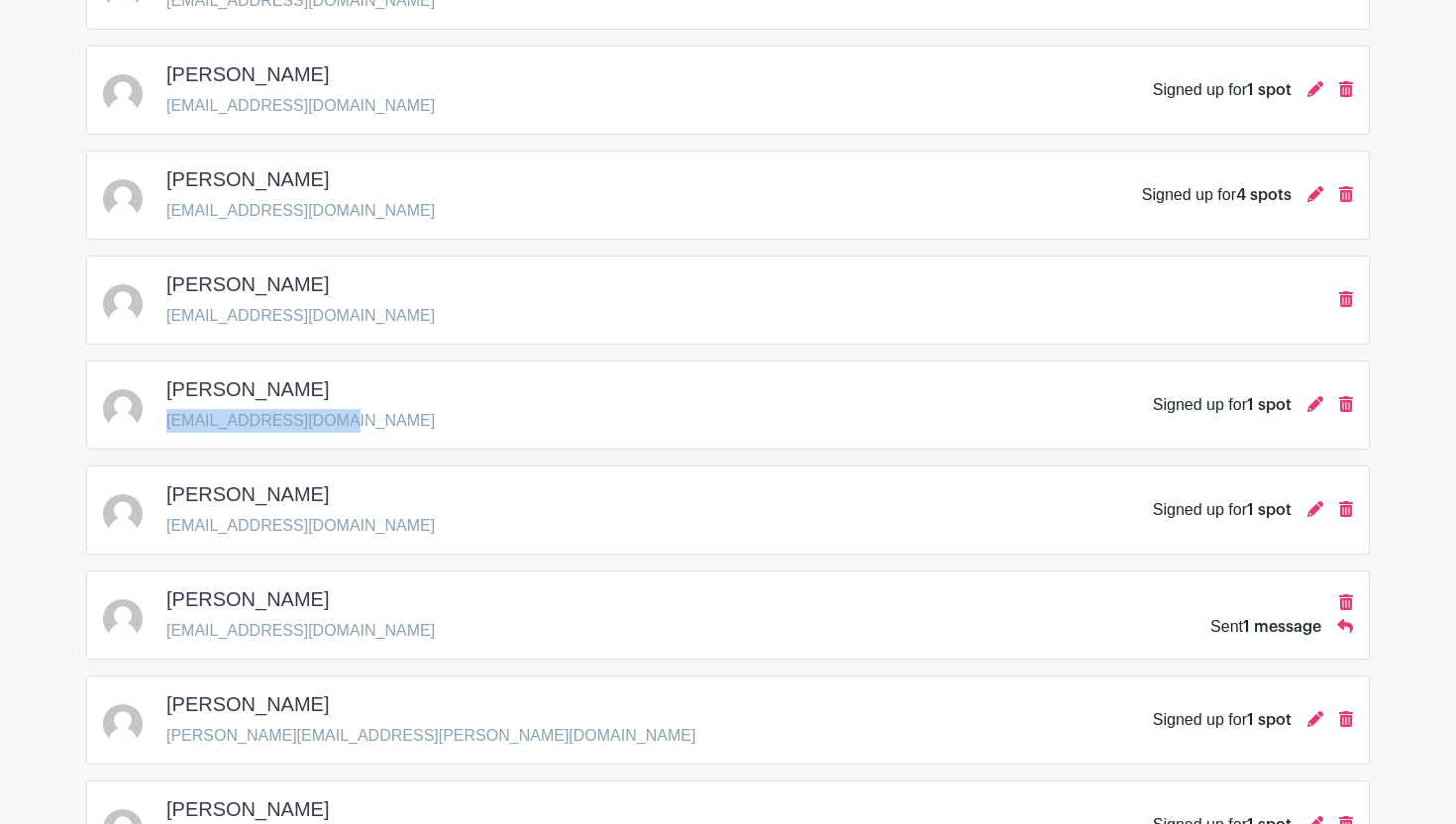 scroll, scrollTop: 1768, scrollLeft: 0, axis: vertical 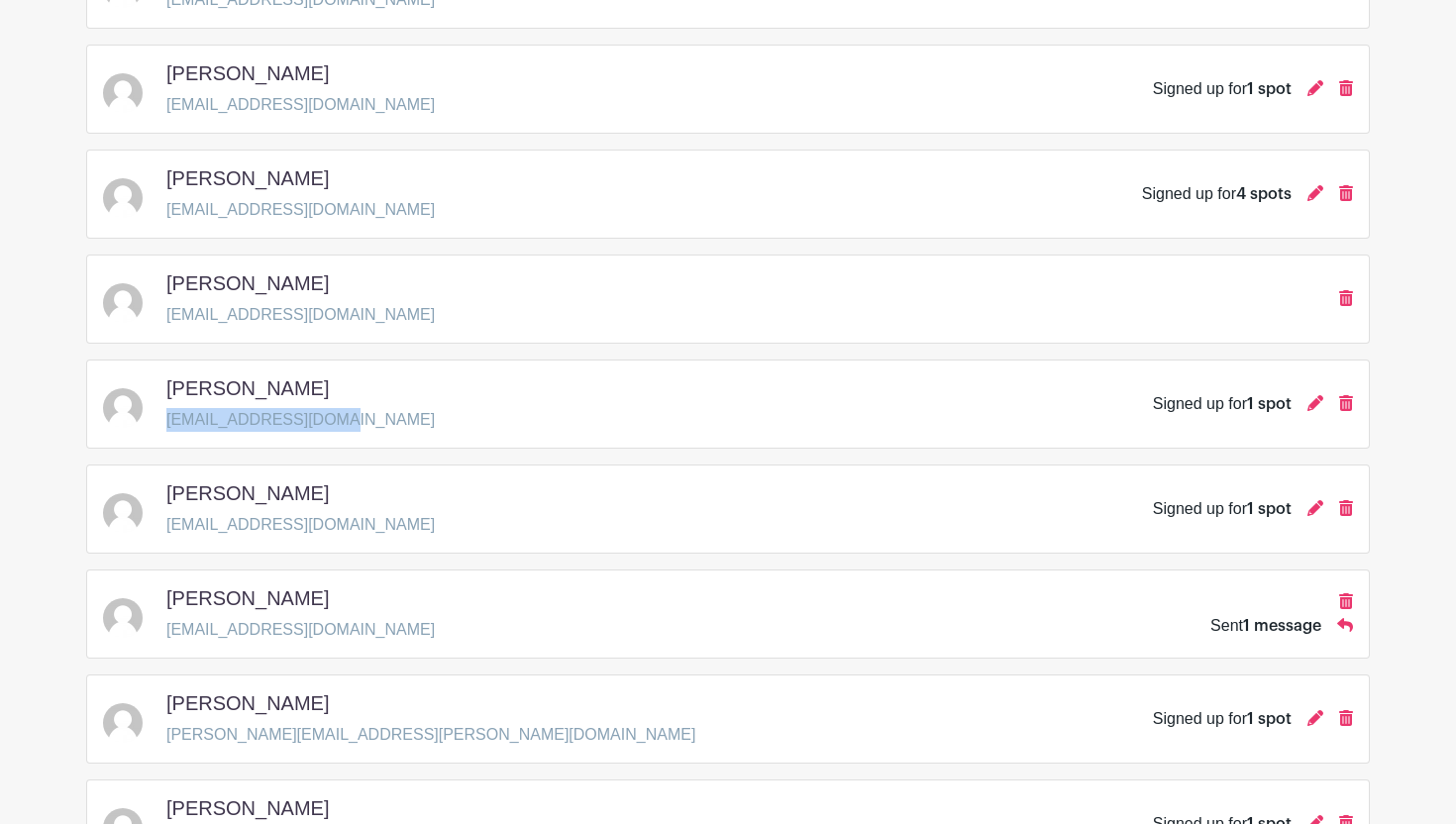 drag, startPoint x: 268, startPoint y: 499, endPoint x: 150, endPoint y: 501, distance: 118.01695 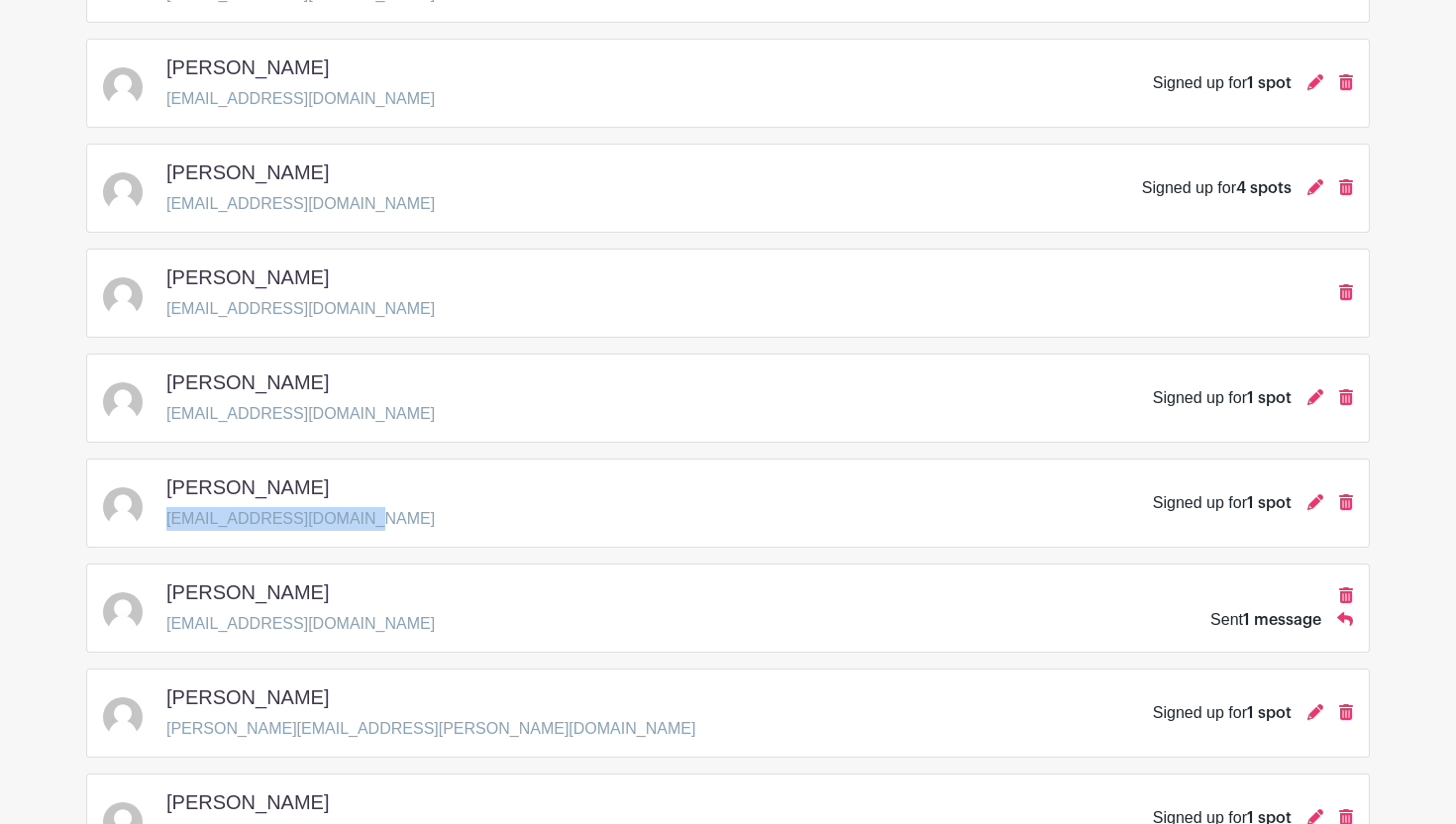 drag, startPoint x: 397, startPoint y: 515, endPoint x: 166, endPoint y: 529, distance: 231.42385 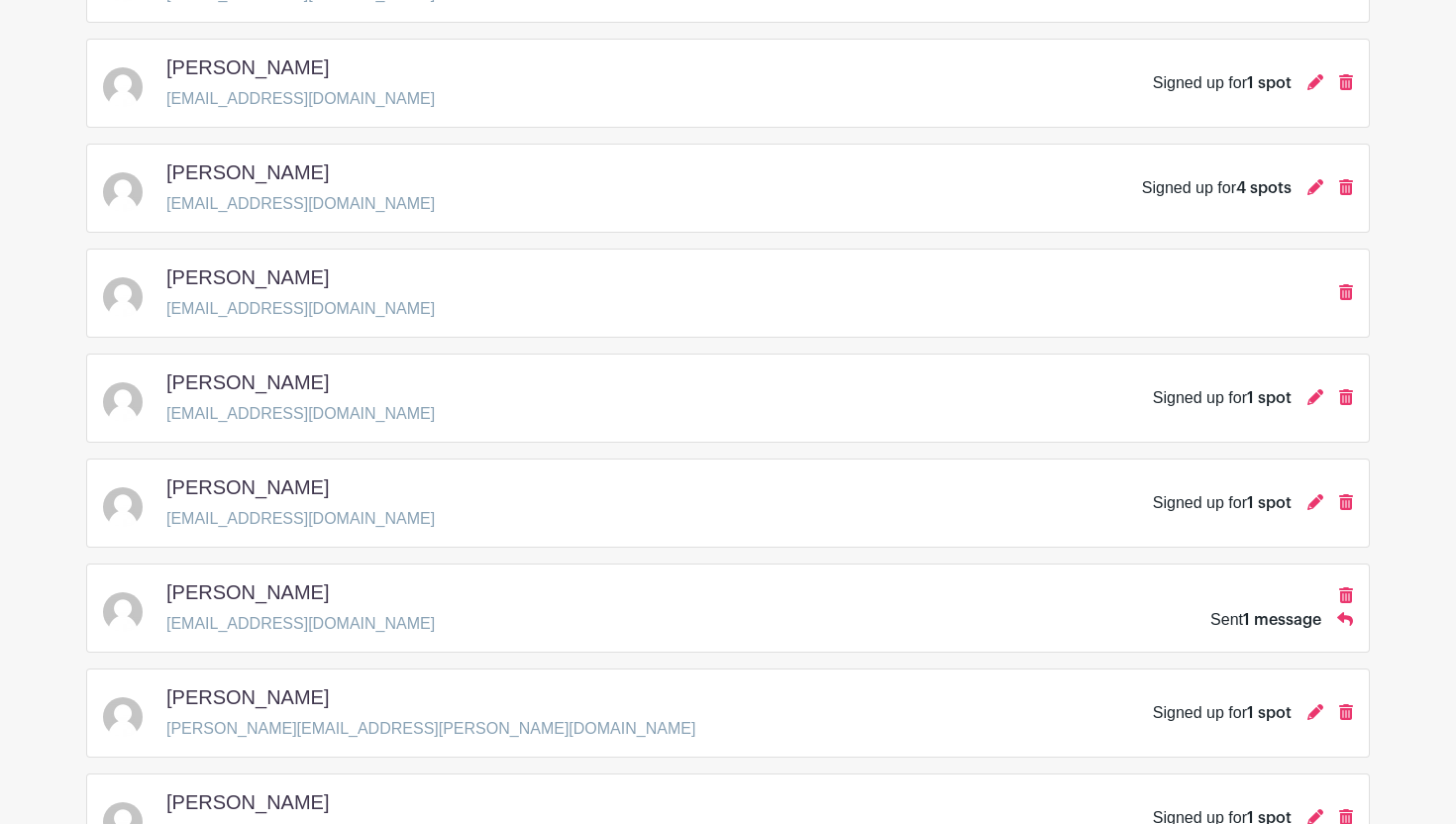 scroll, scrollTop: 1782, scrollLeft: 0, axis: vertical 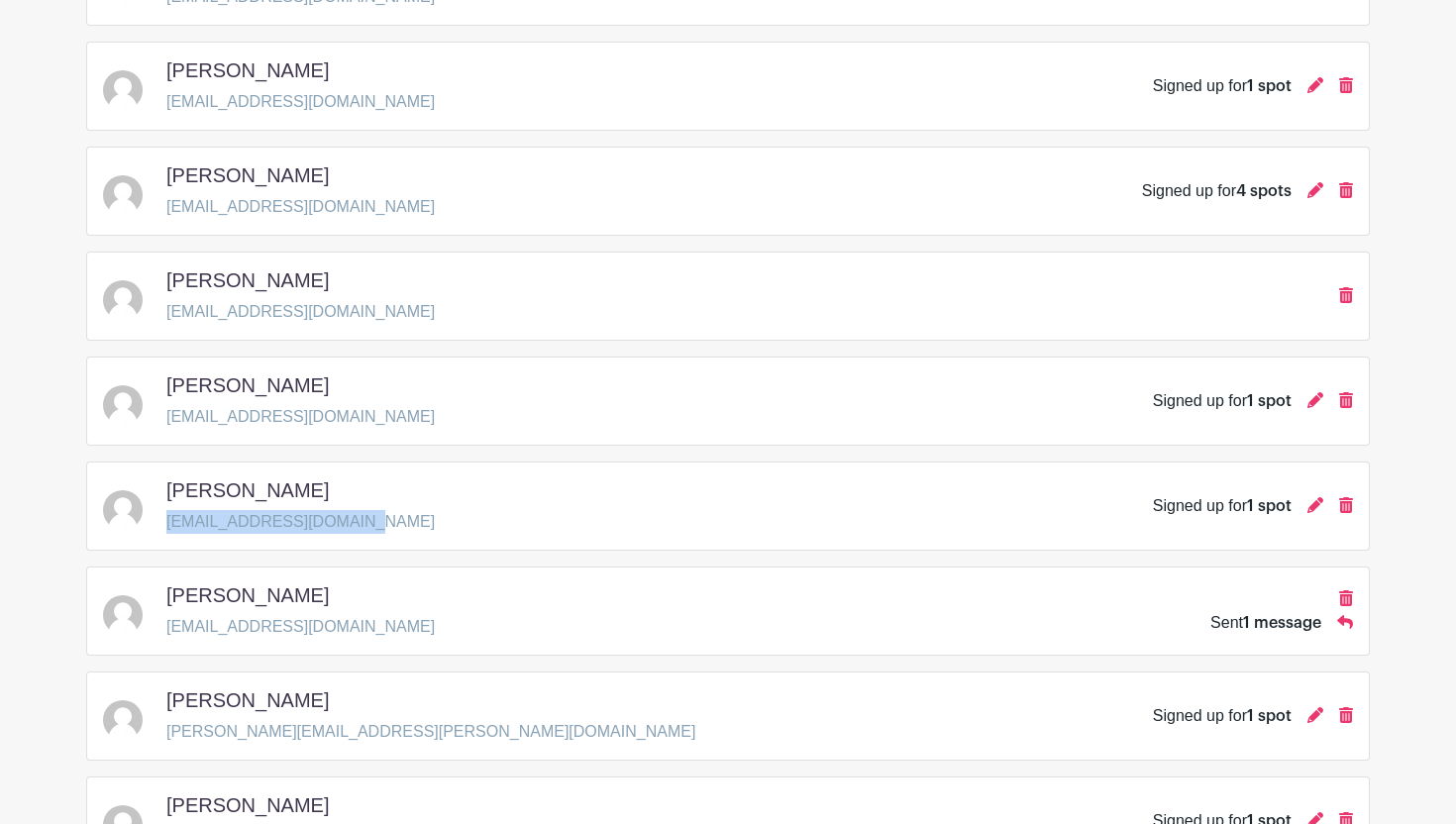 drag, startPoint x: 163, startPoint y: 518, endPoint x: 420, endPoint y: 527, distance: 257.1575 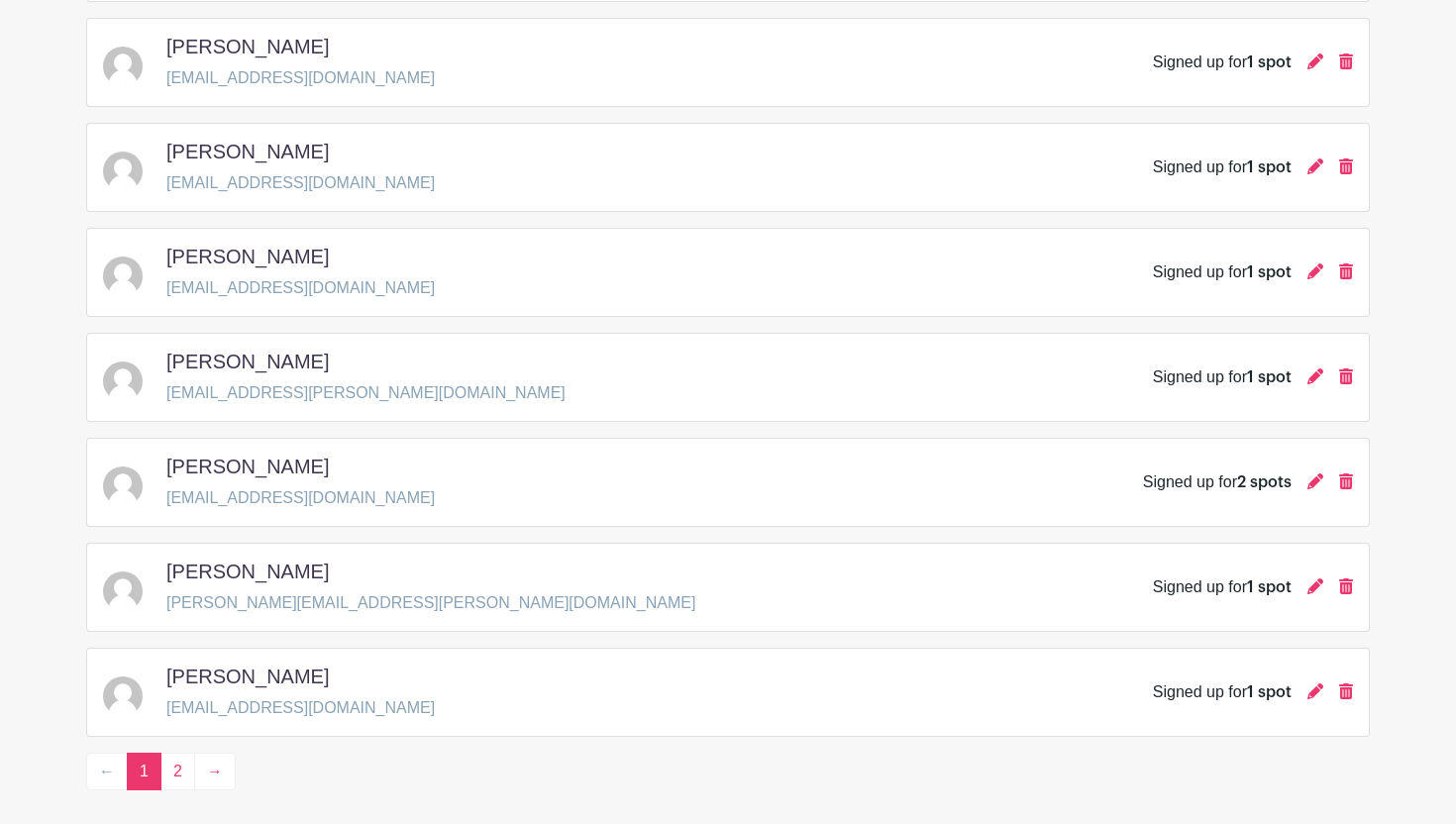 scroll, scrollTop: 2831, scrollLeft: 0, axis: vertical 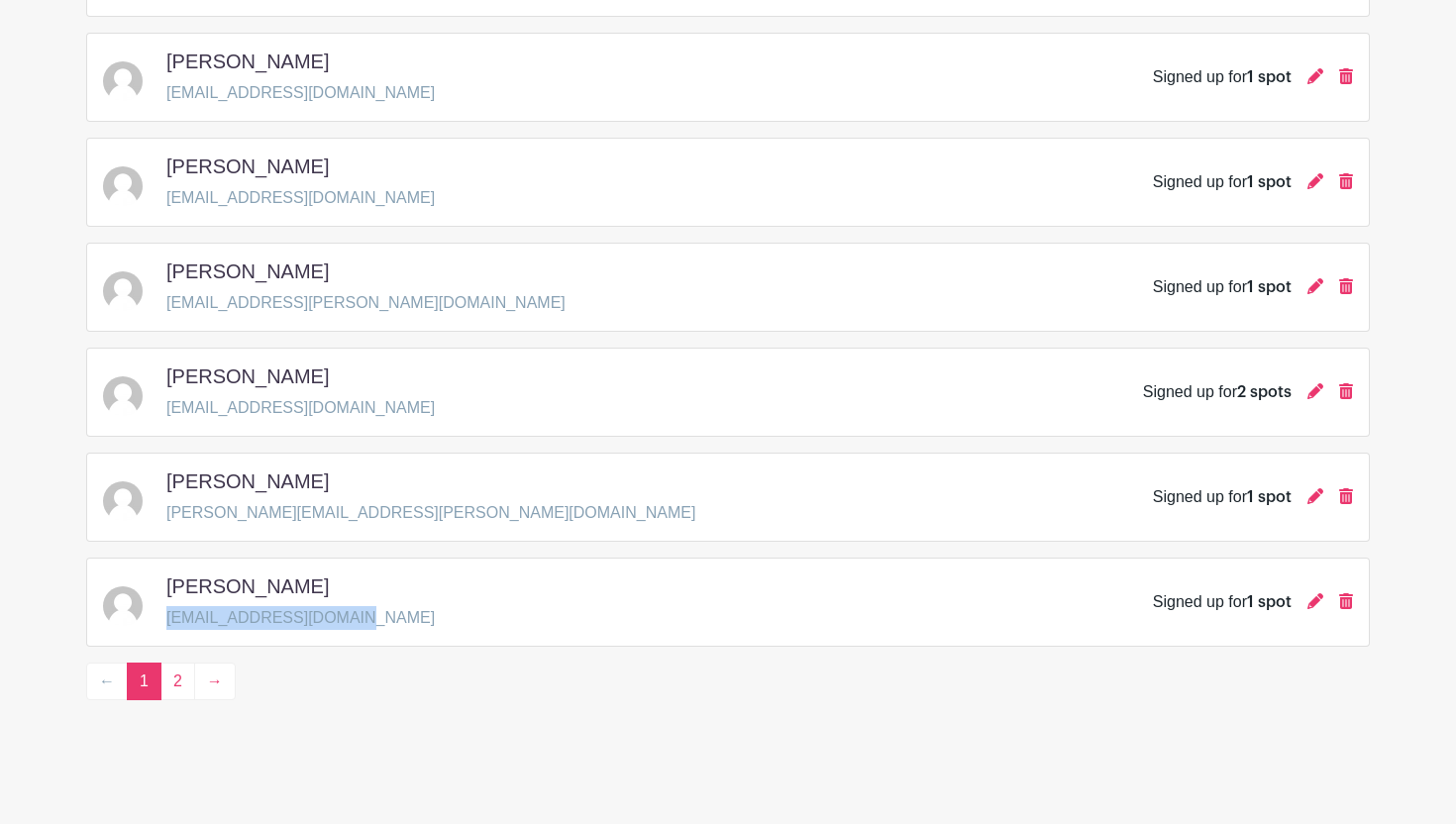 drag, startPoint x: 331, startPoint y: 618, endPoint x: 166, endPoint y: 622, distance: 165.04848 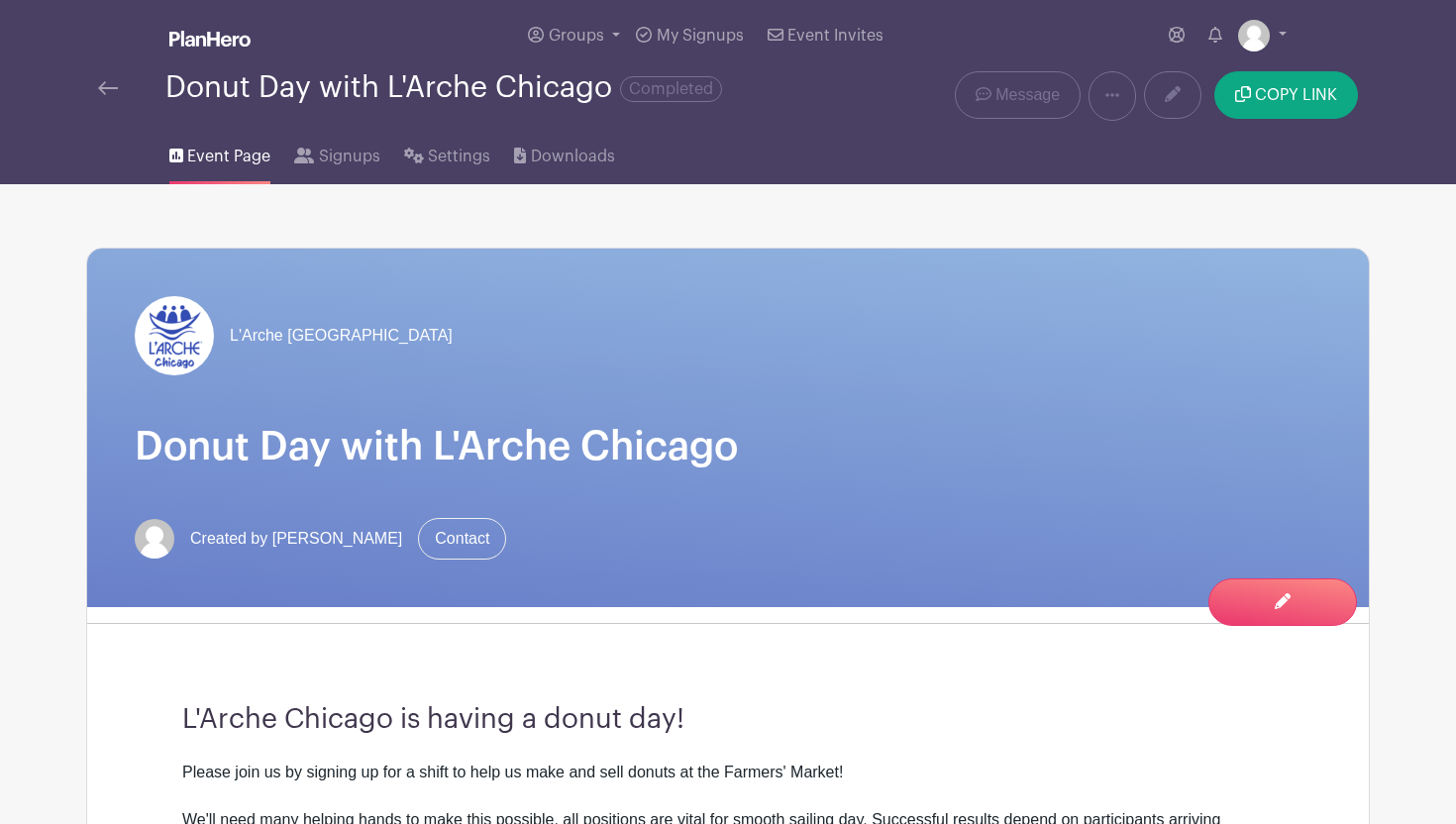 scroll, scrollTop: 6, scrollLeft: 0, axis: vertical 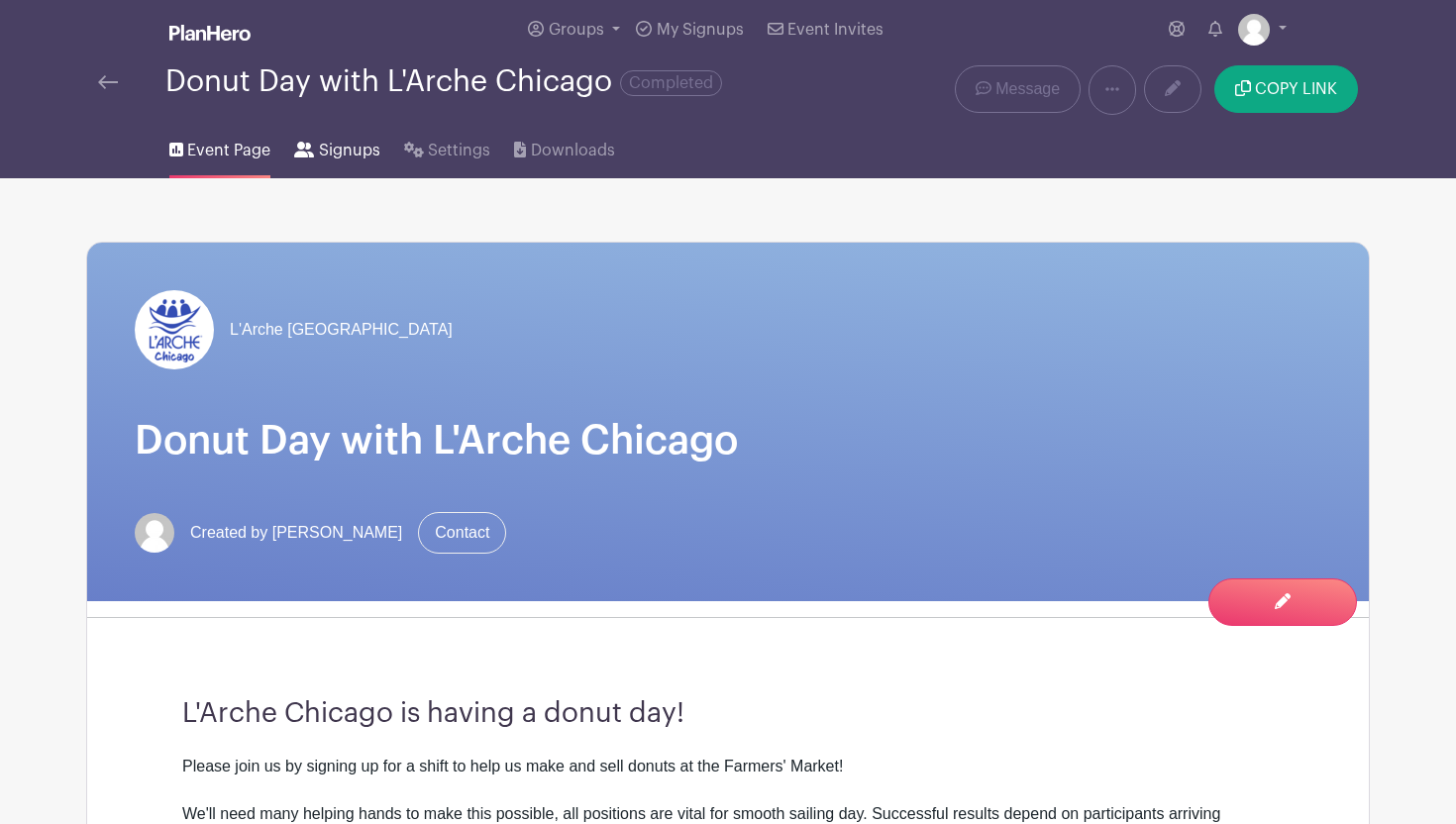click on "Signups" at bounding box center (350, 151) 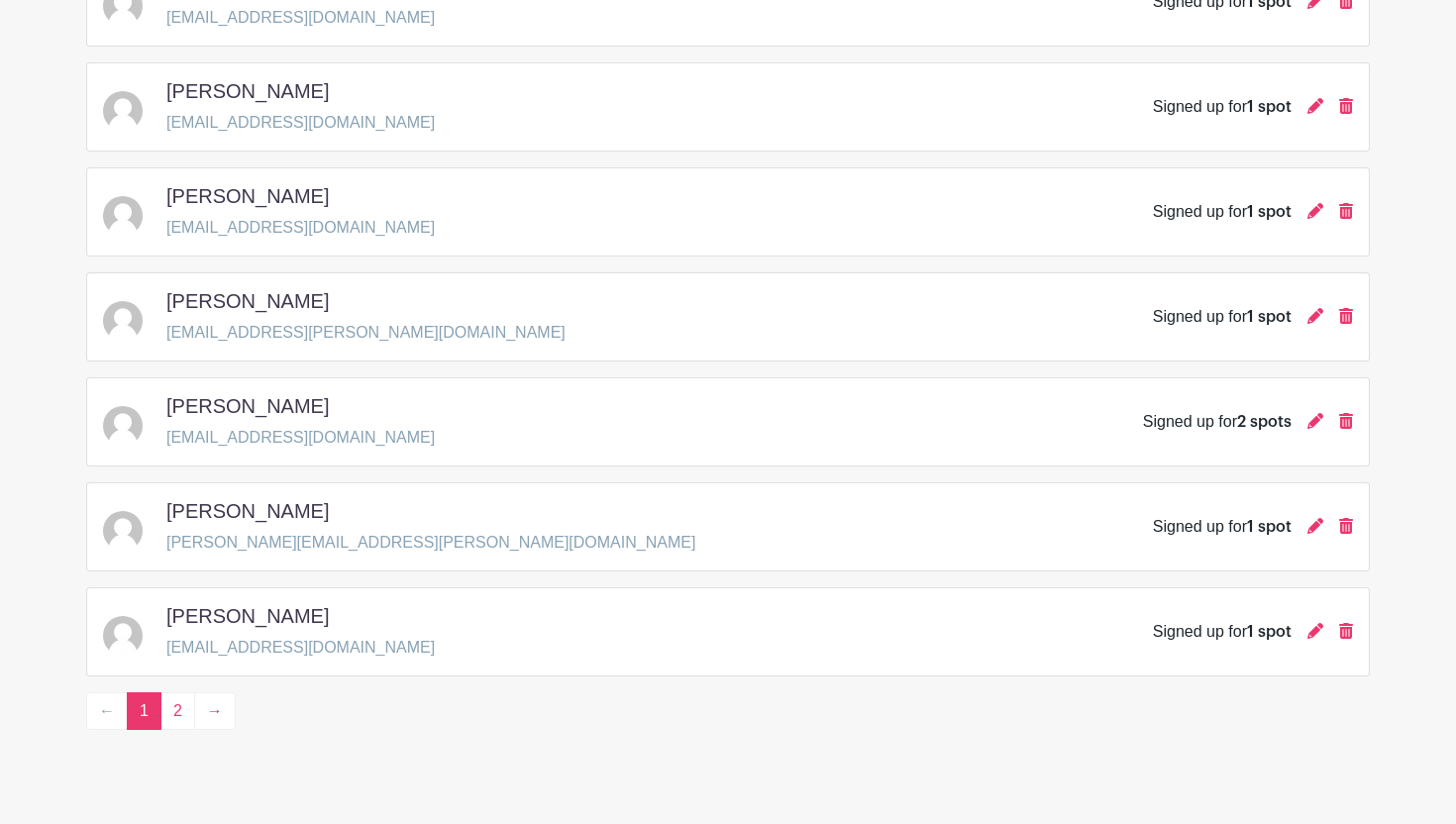 scroll, scrollTop: 2831, scrollLeft: 0, axis: vertical 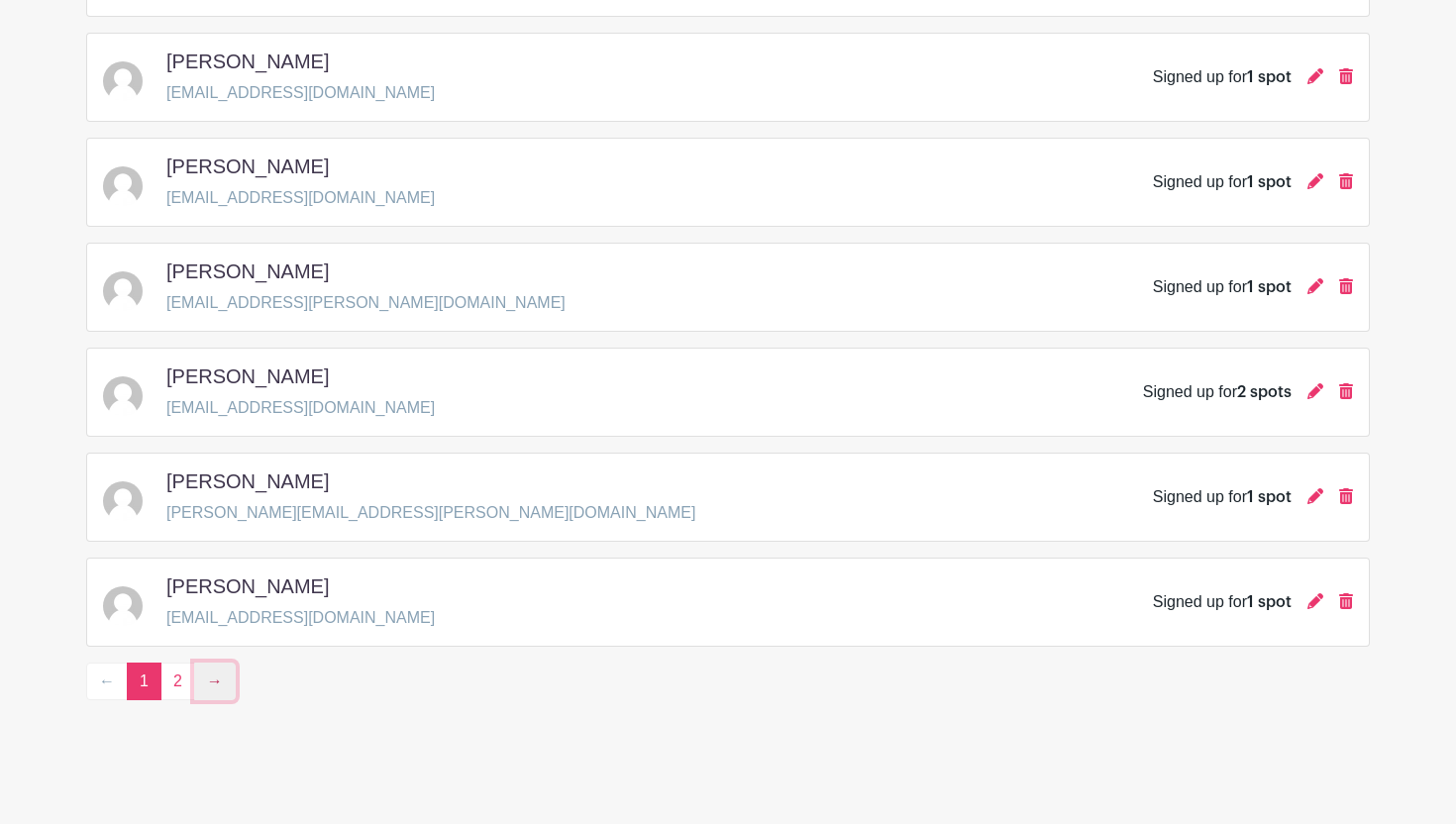 click on "→" at bounding box center (215, 681) 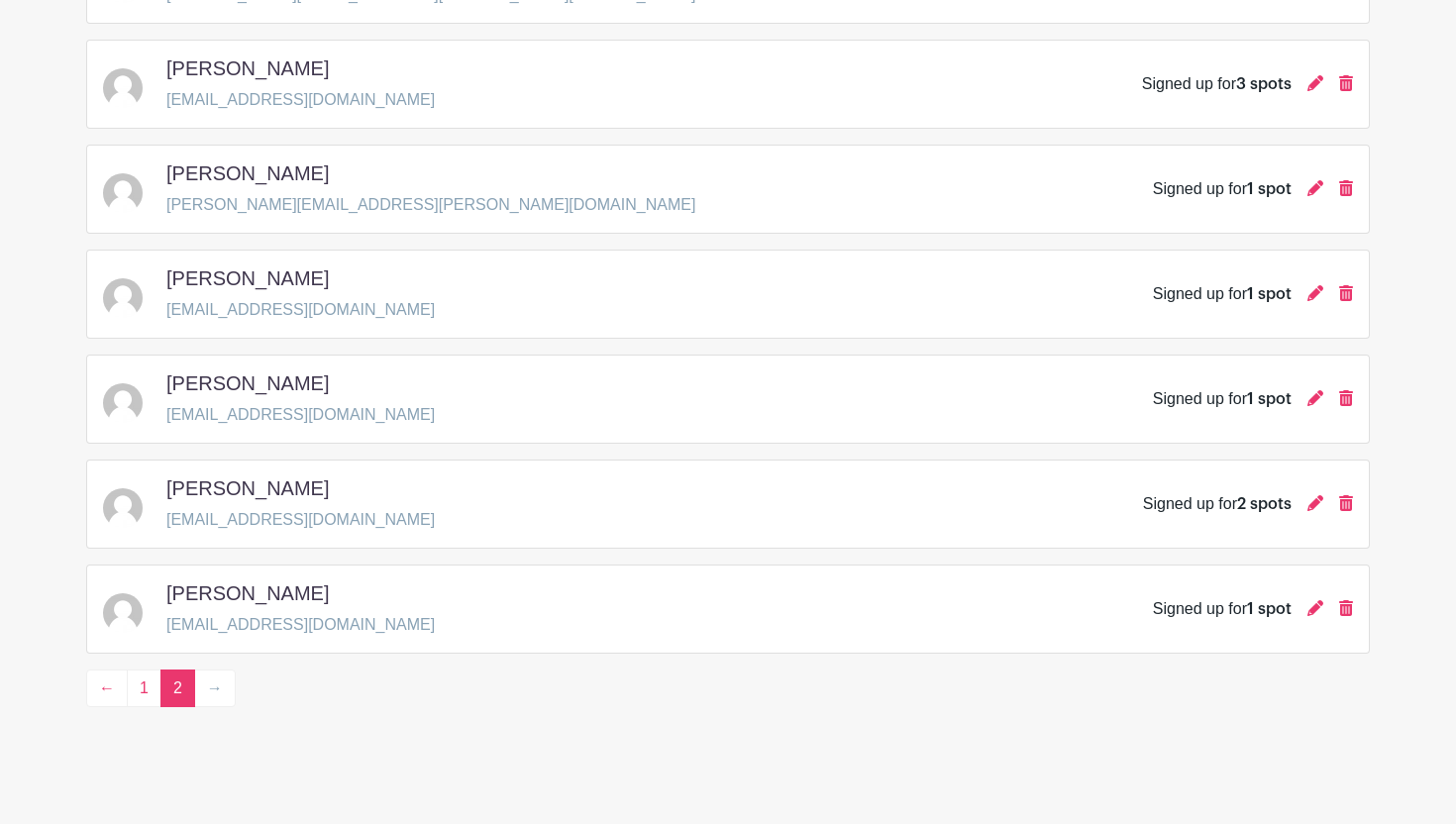 scroll, scrollTop: 416, scrollLeft: 0, axis: vertical 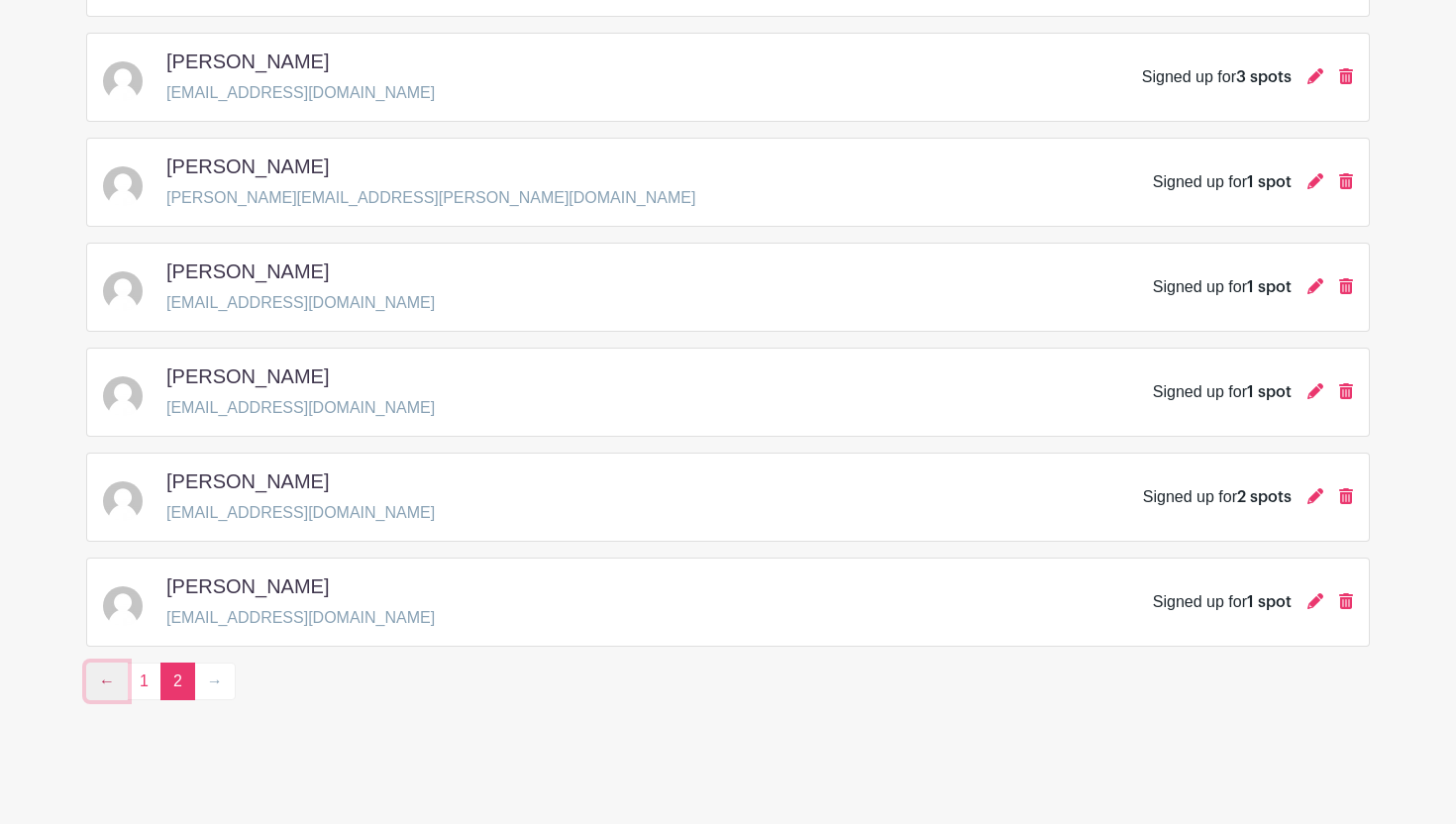 click on "←" at bounding box center (107, 681) 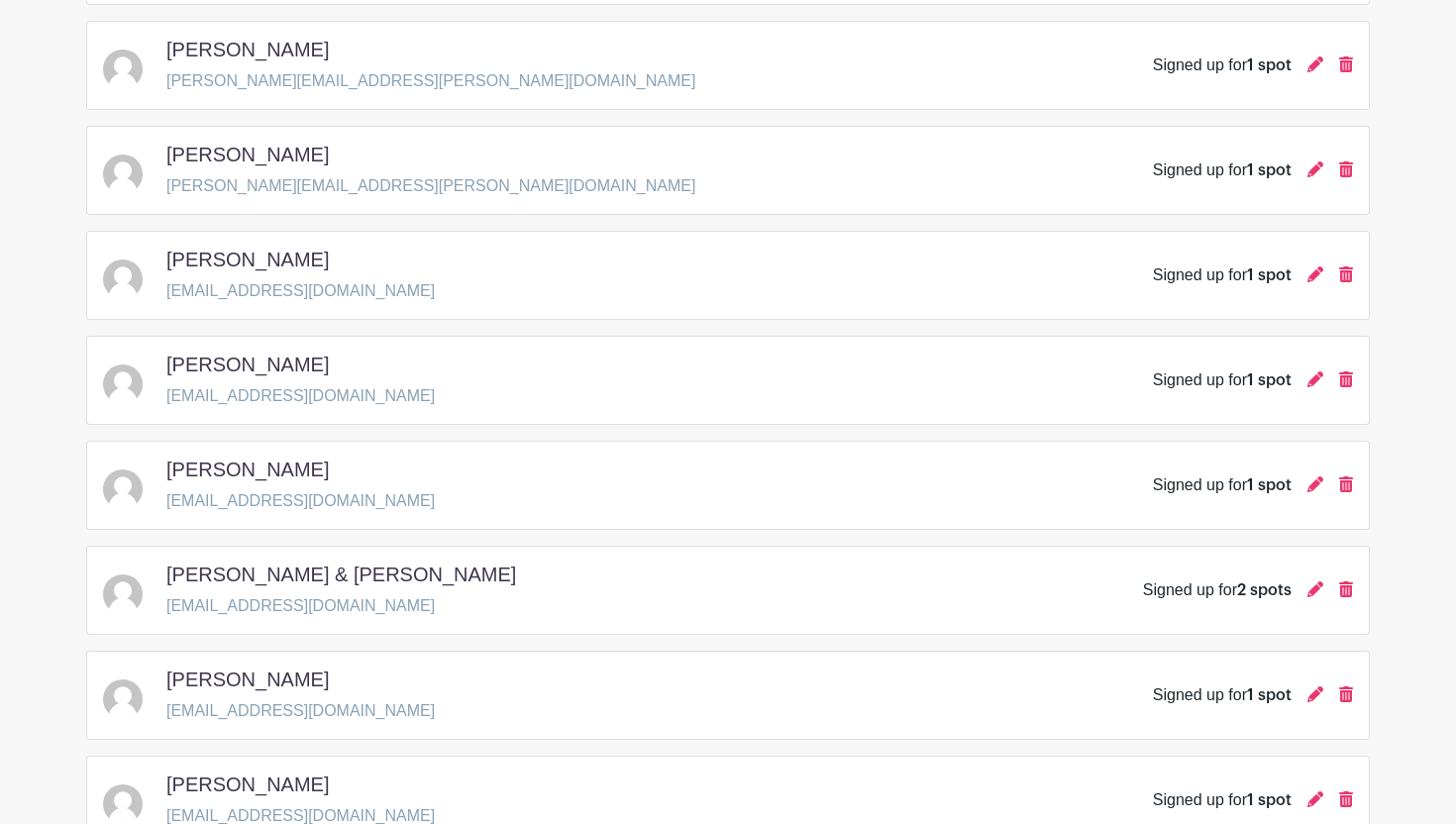 scroll, scrollTop: 441, scrollLeft: 0, axis: vertical 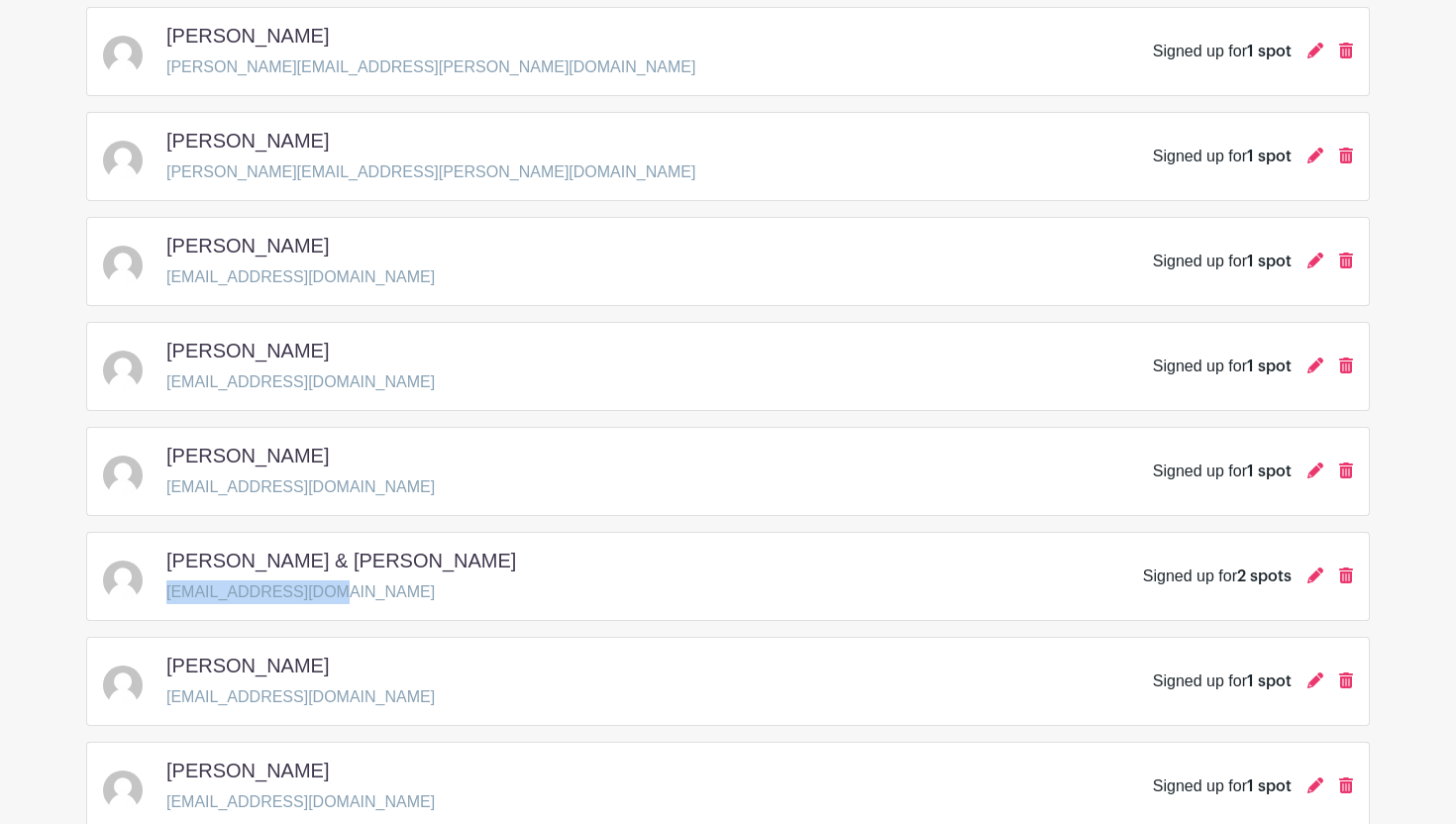 drag, startPoint x: 319, startPoint y: 597, endPoint x: 162, endPoint y: 589, distance: 157.20369 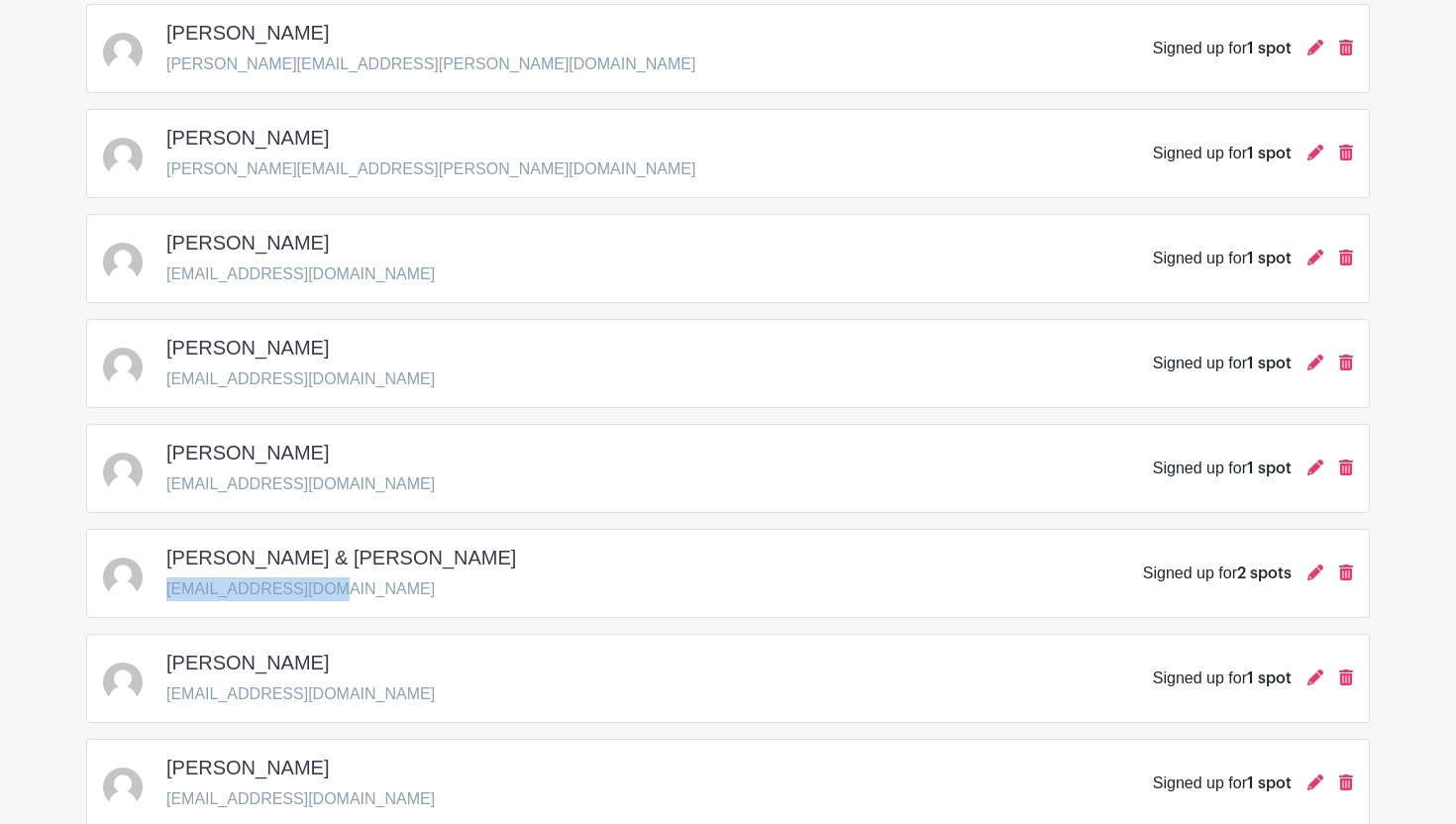 copy on "[EMAIL_ADDRESS][DOMAIN_NAME]" 